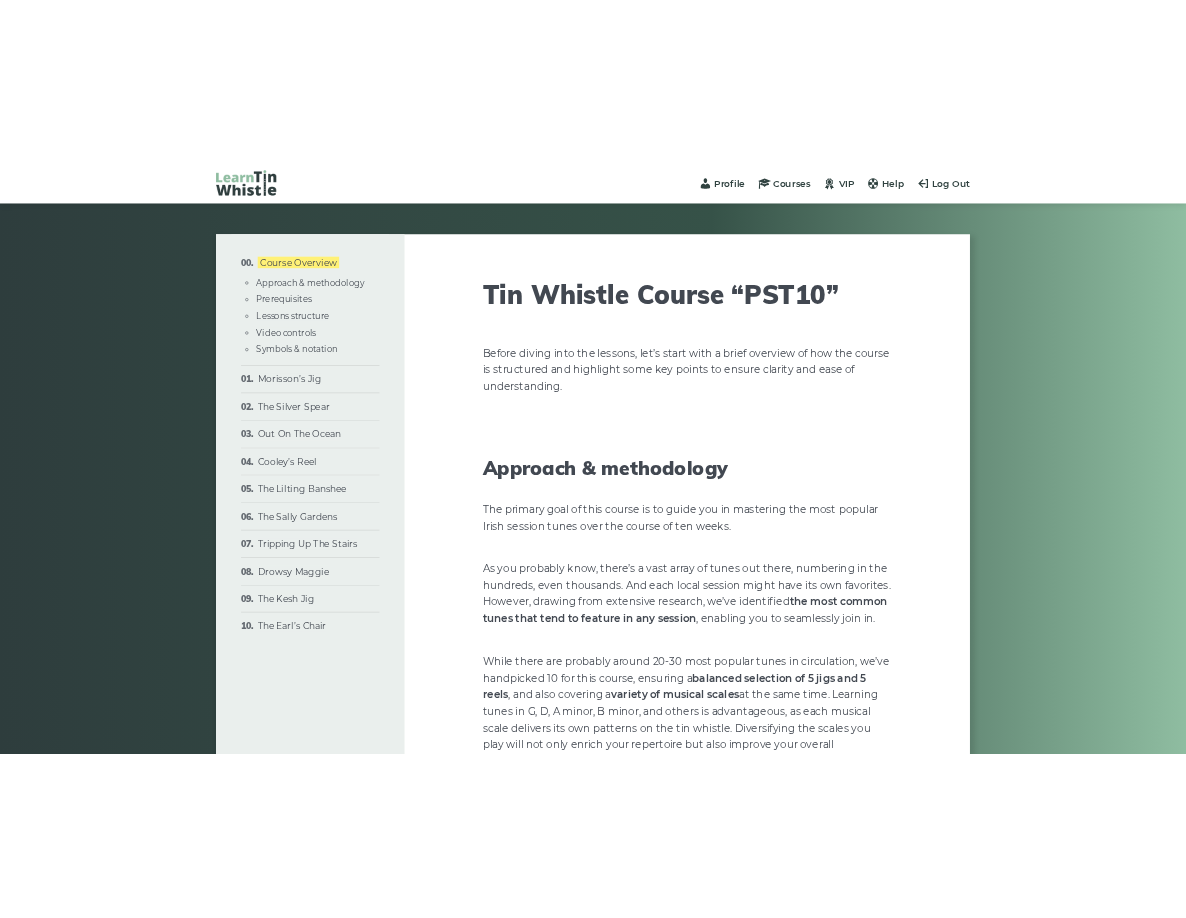 scroll, scrollTop: 0, scrollLeft: 0, axis: both 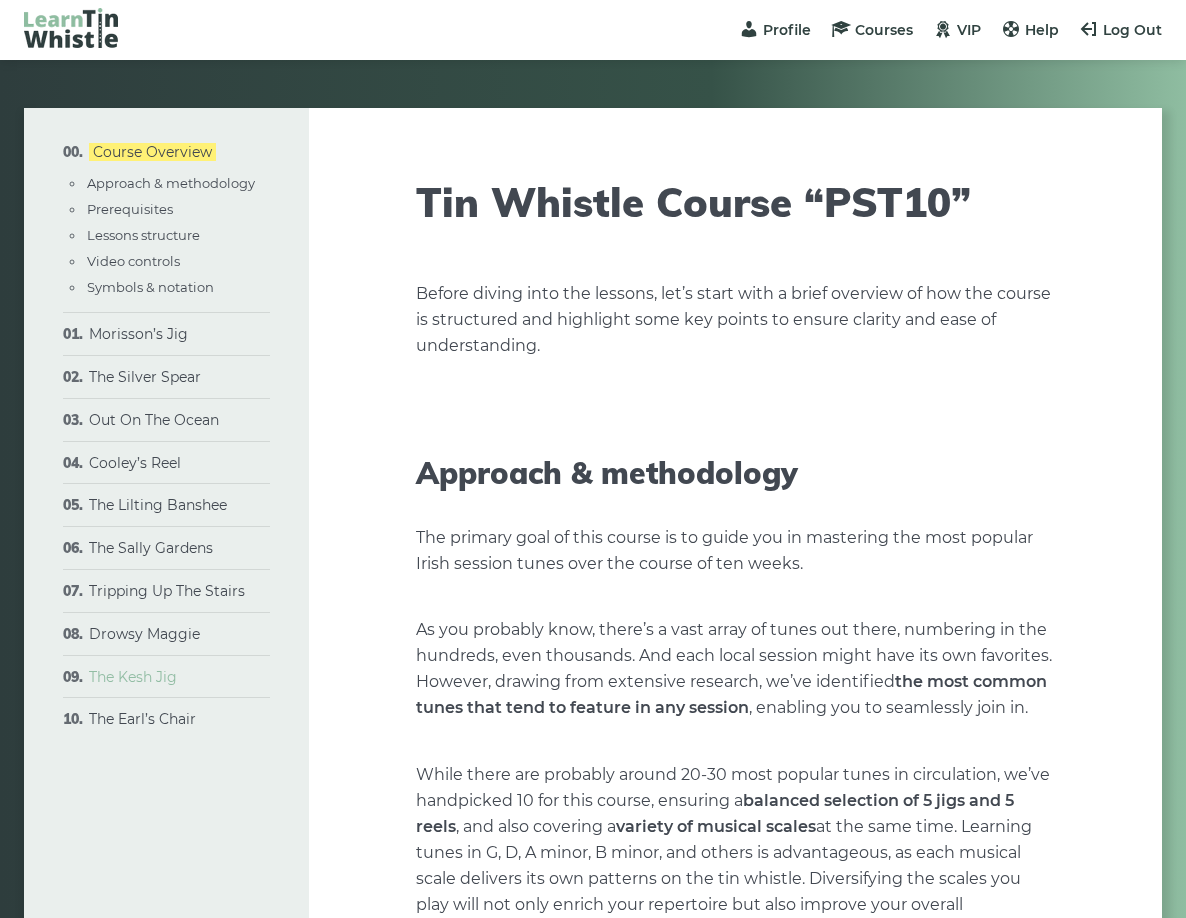 click on "The Kesh Jig" at bounding box center [133, 677] 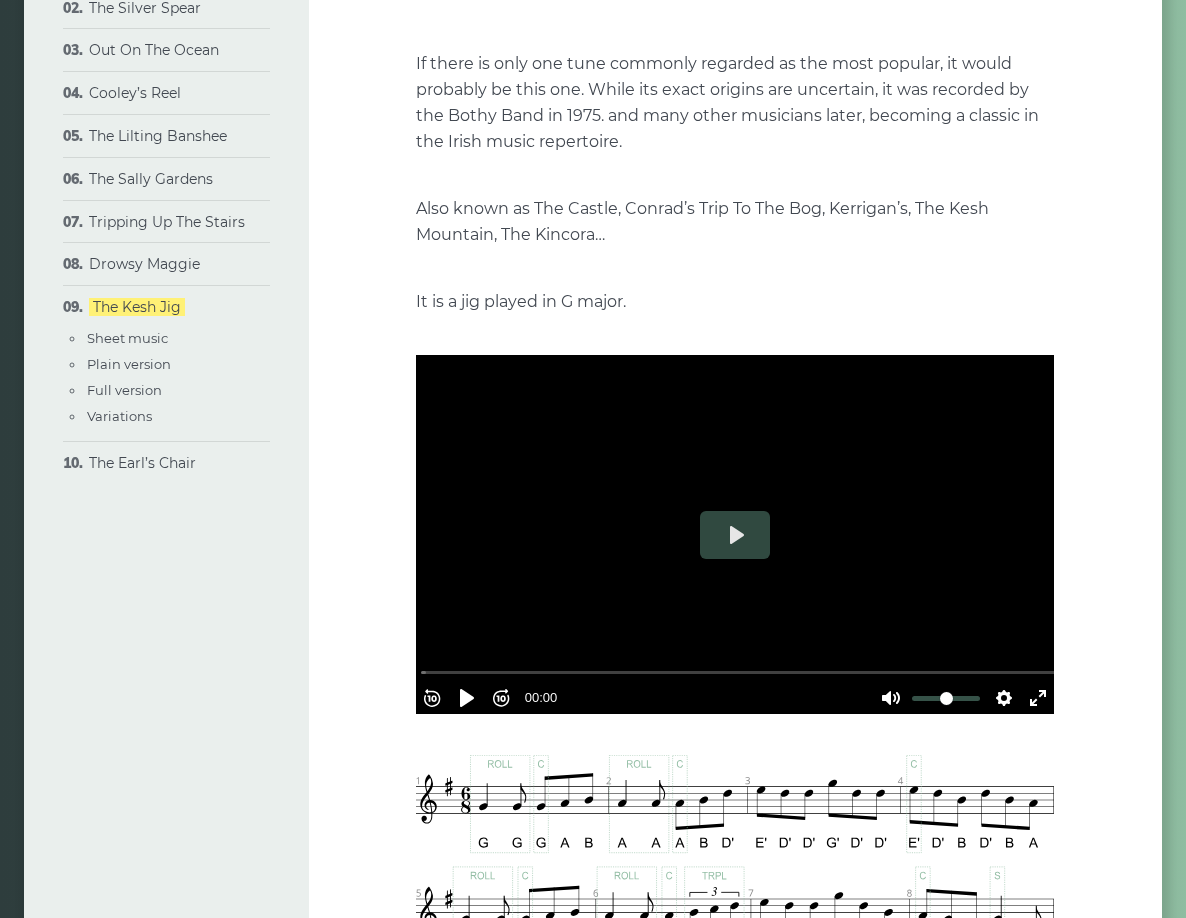scroll, scrollTop: 388, scrollLeft: 0, axis: vertical 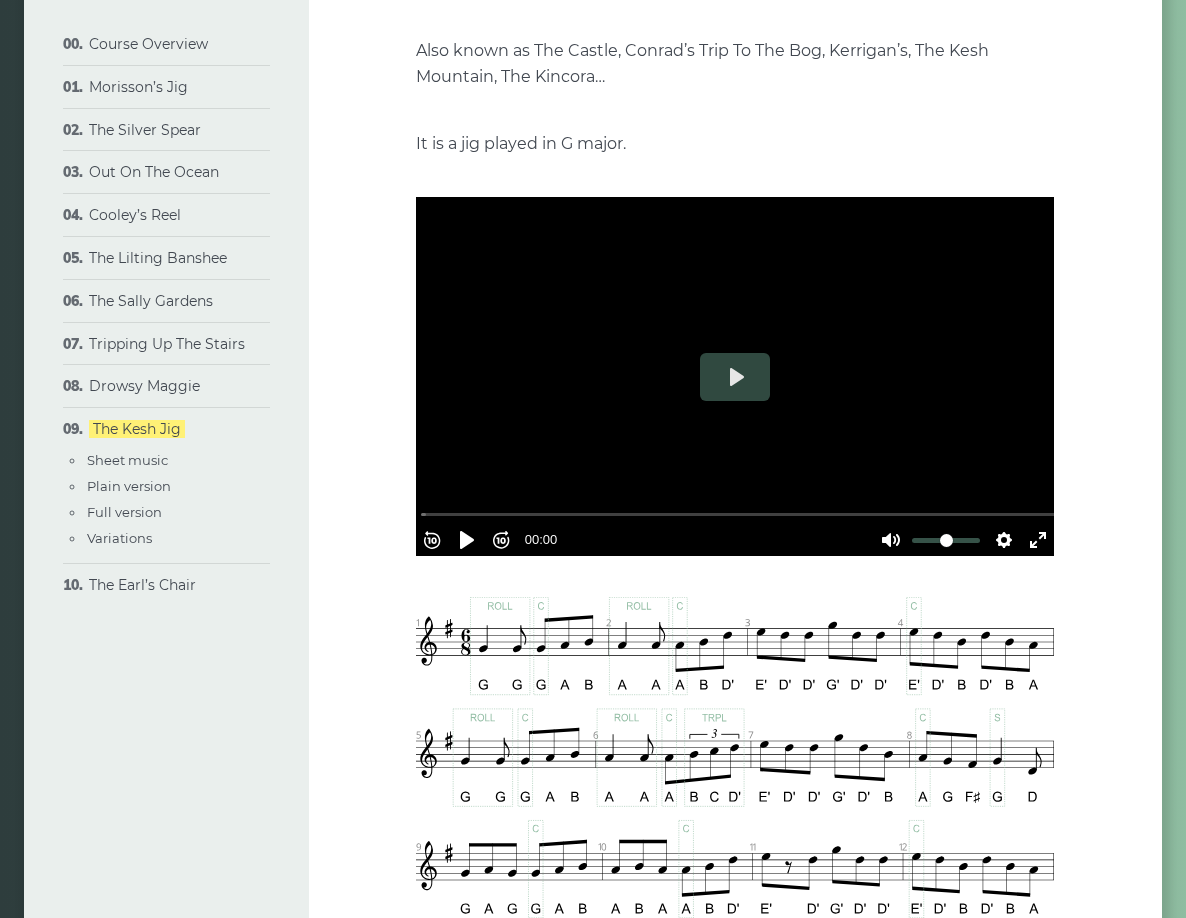 type on "****" 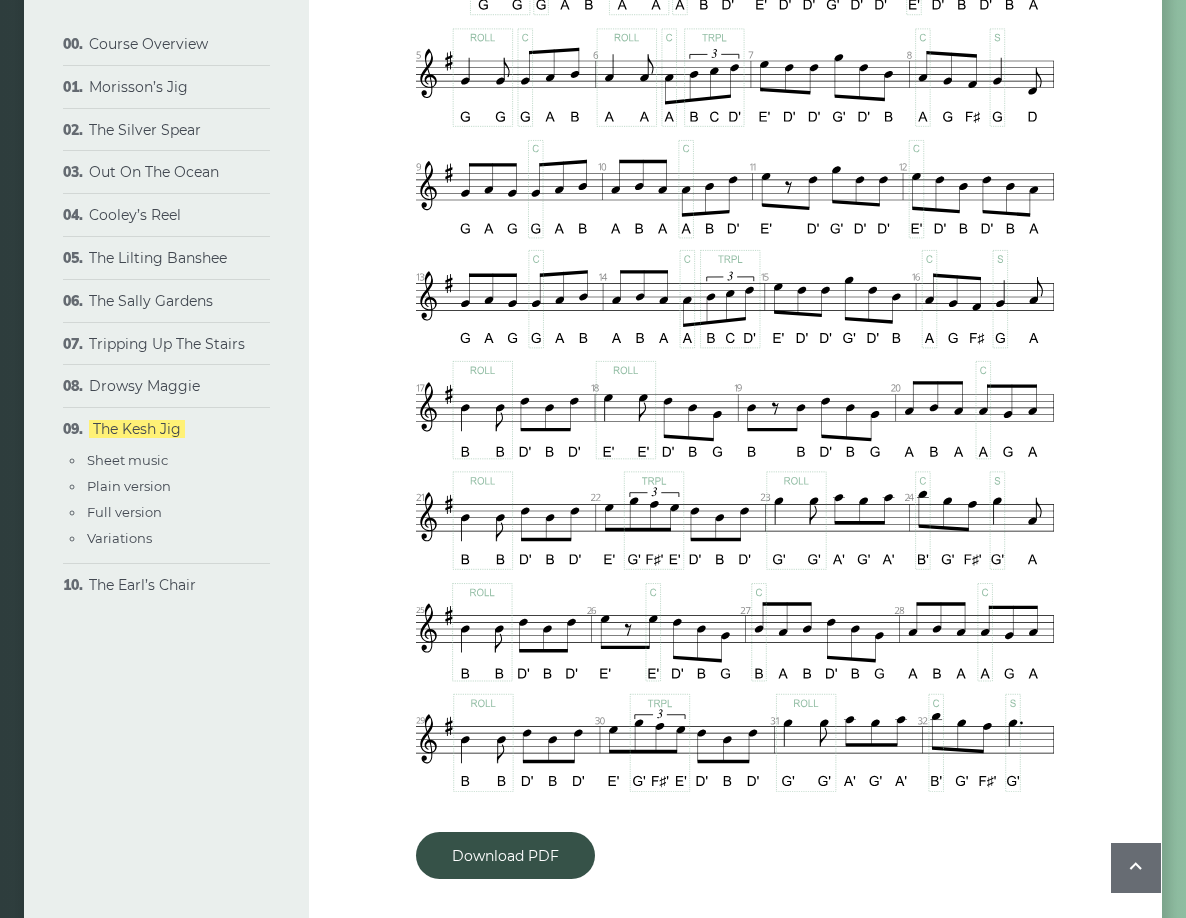 scroll, scrollTop: 1141, scrollLeft: 0, axis: vertical 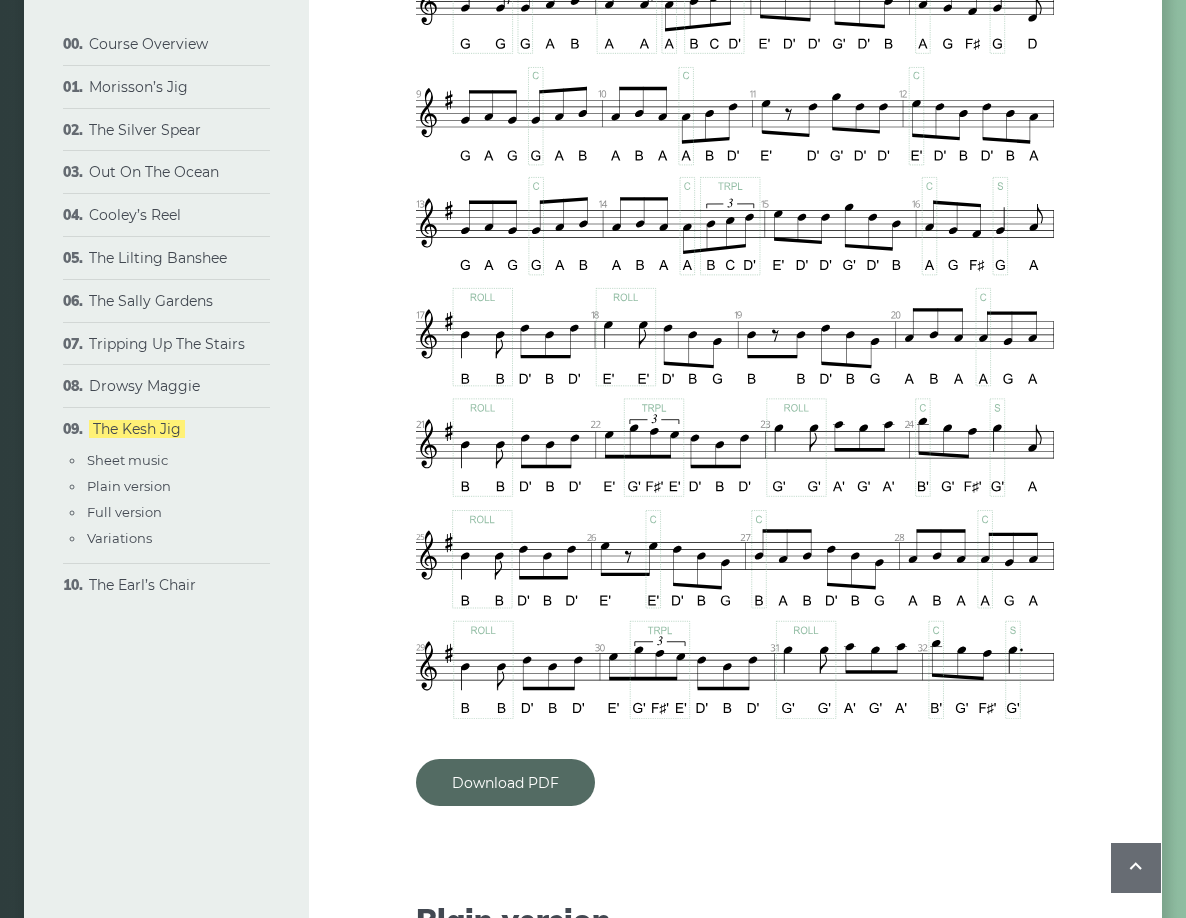 click on "Download PDF" at bounding box center [505, 782] 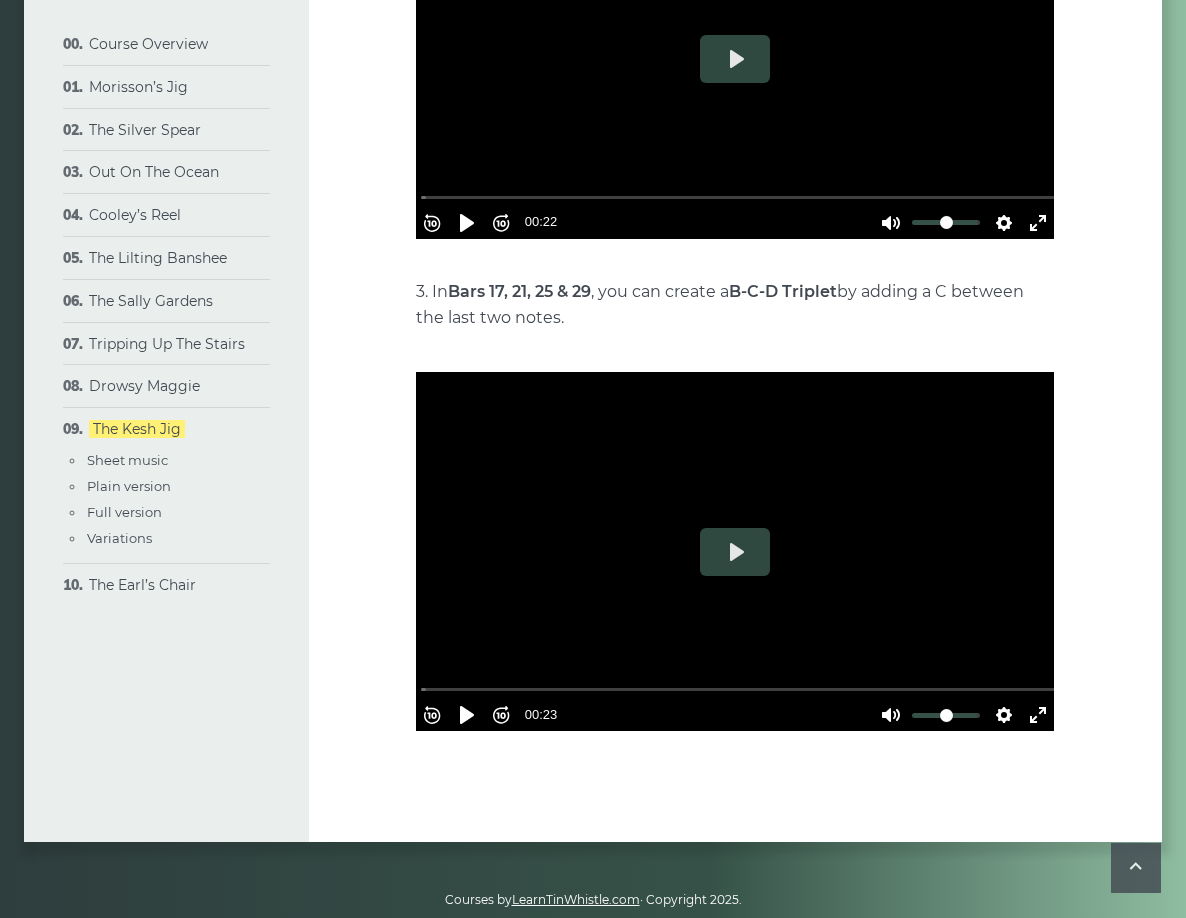scroll, scrollTop: 4109, scrollLeft: 0, axis: vertical 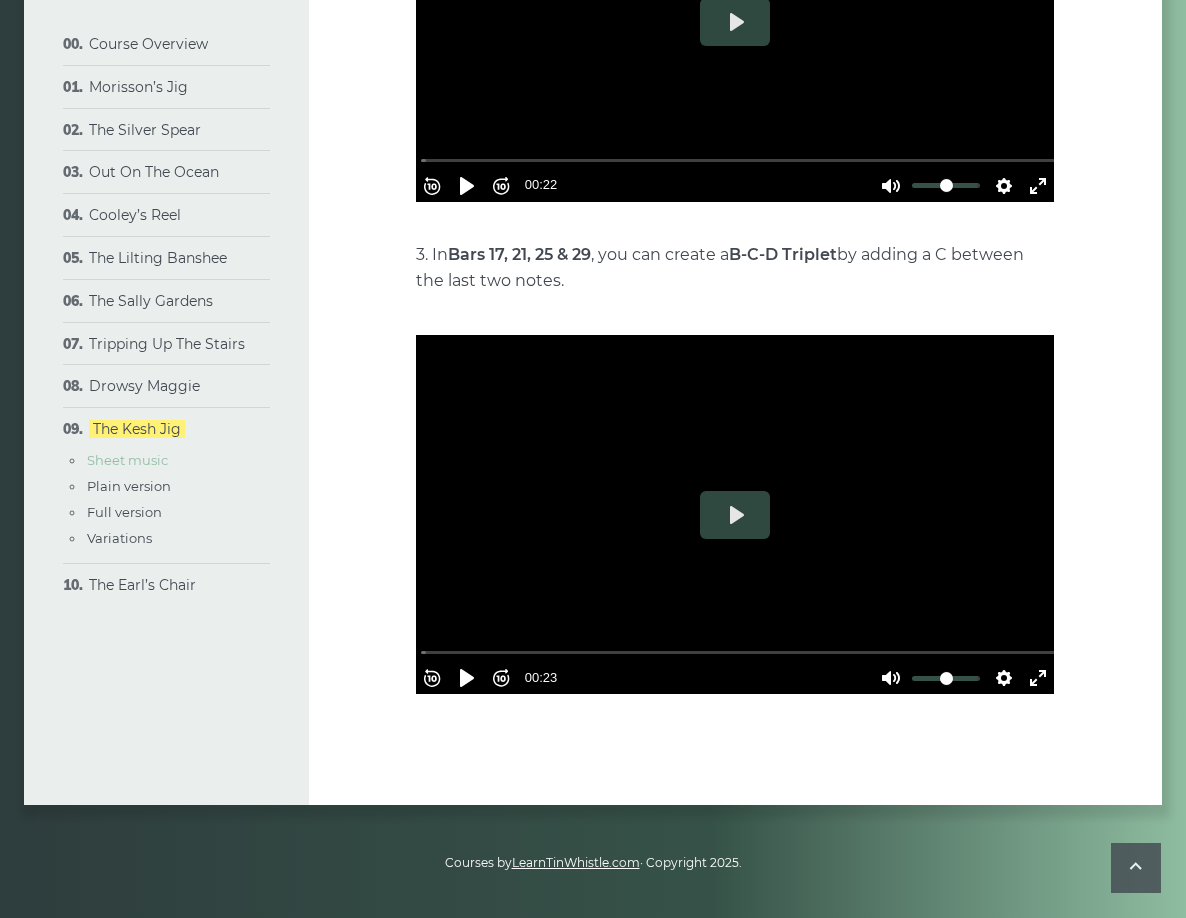 click on "Sheet music" at bounding box center [127, 460] 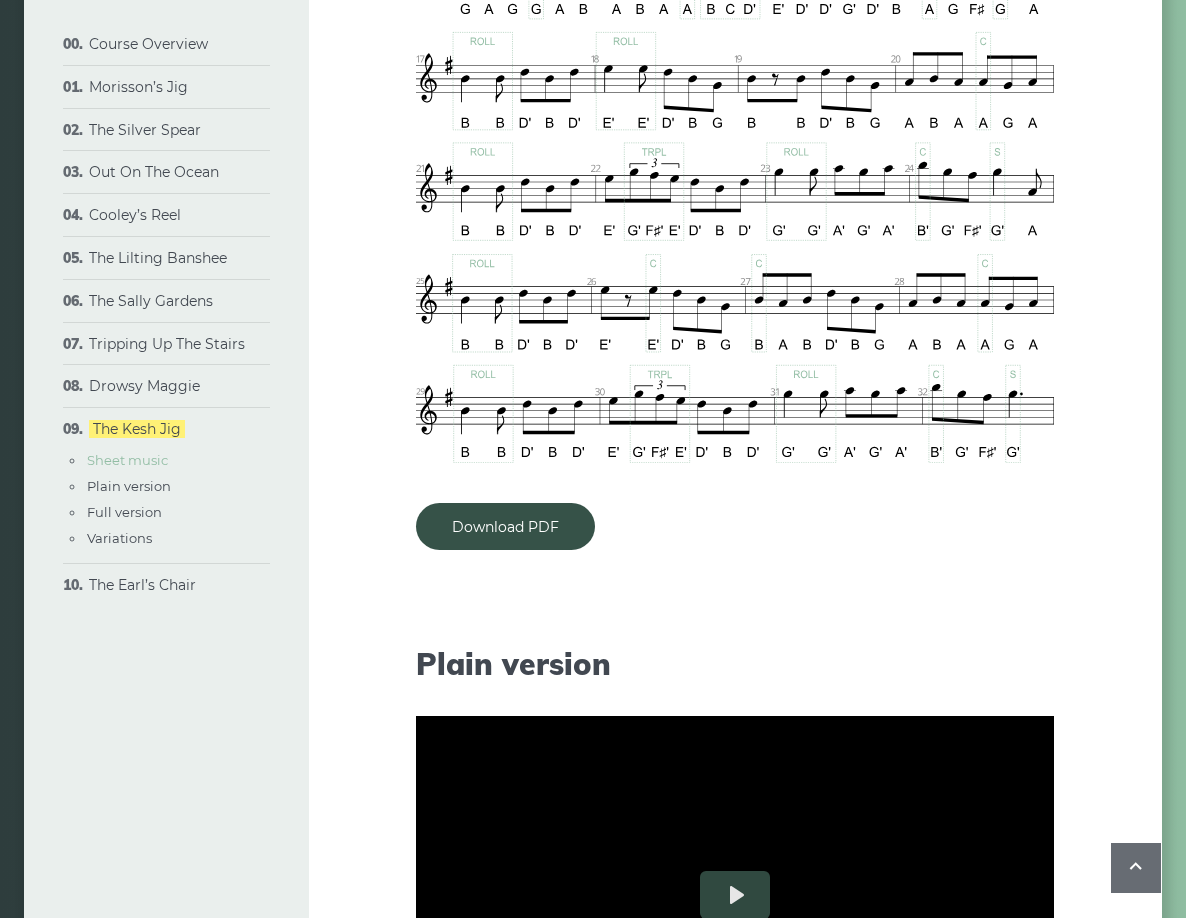 scroll, scrollTop: 945, scrollLeft: 0, axis: vertical 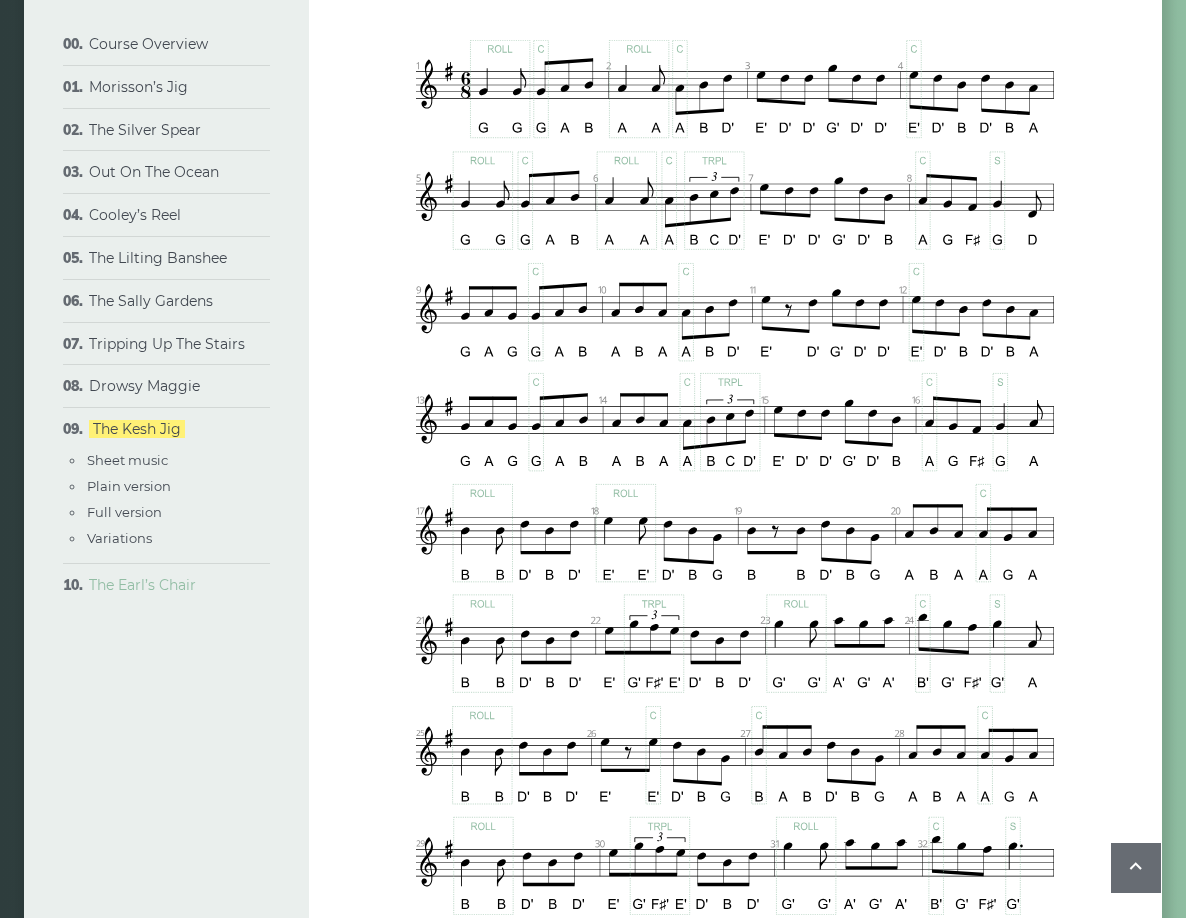 click on "The Earl’s Chair" at bounding box center [142, 585] 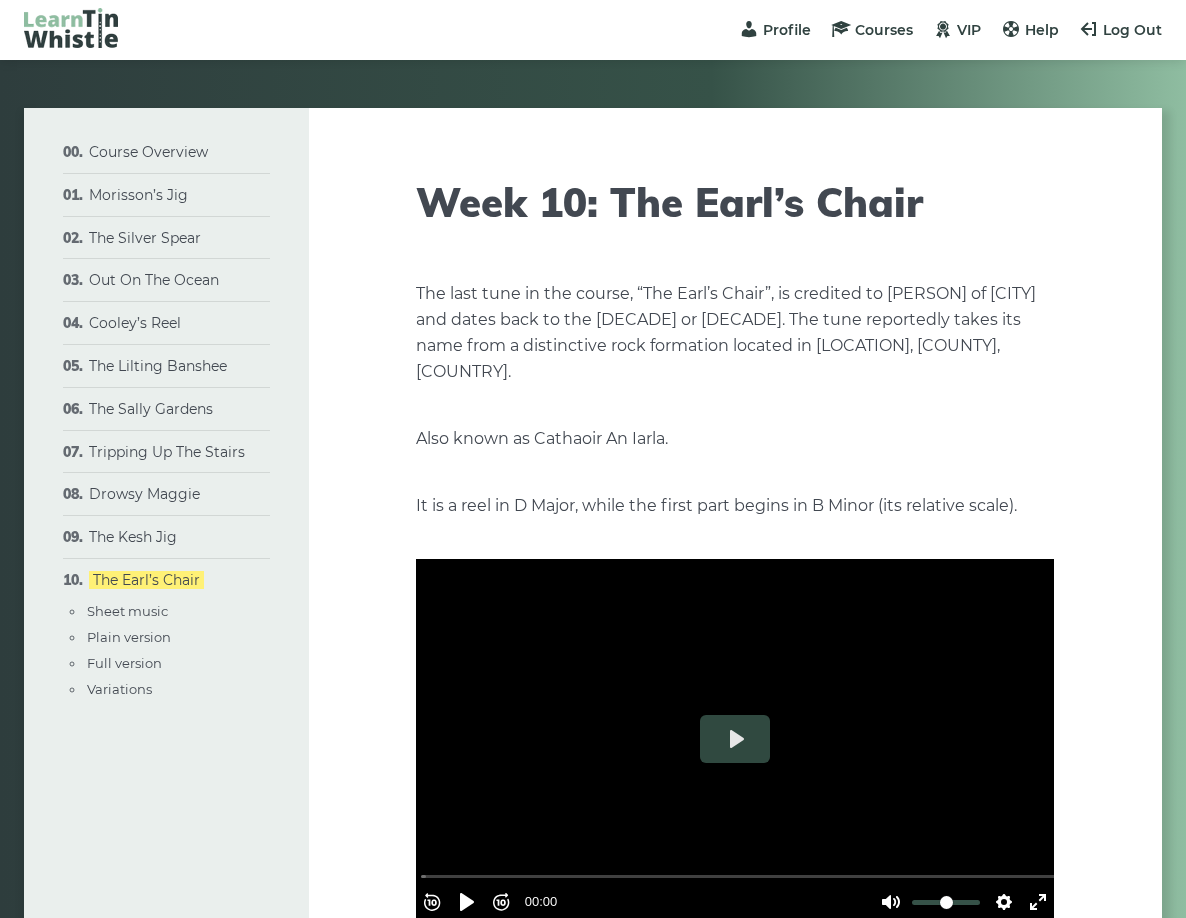 scroll, scrollTop: 0, scrollLeft: 0, axis: both 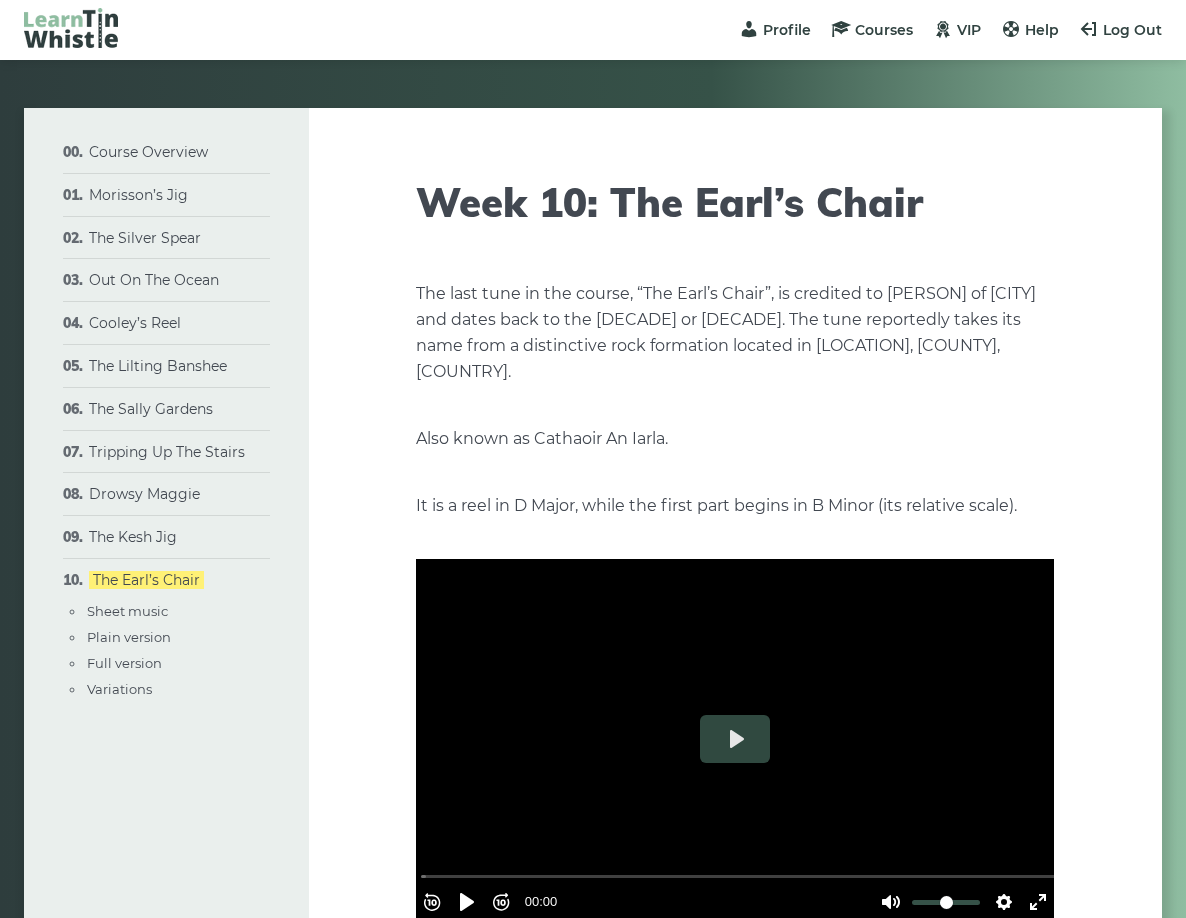 type on "****" 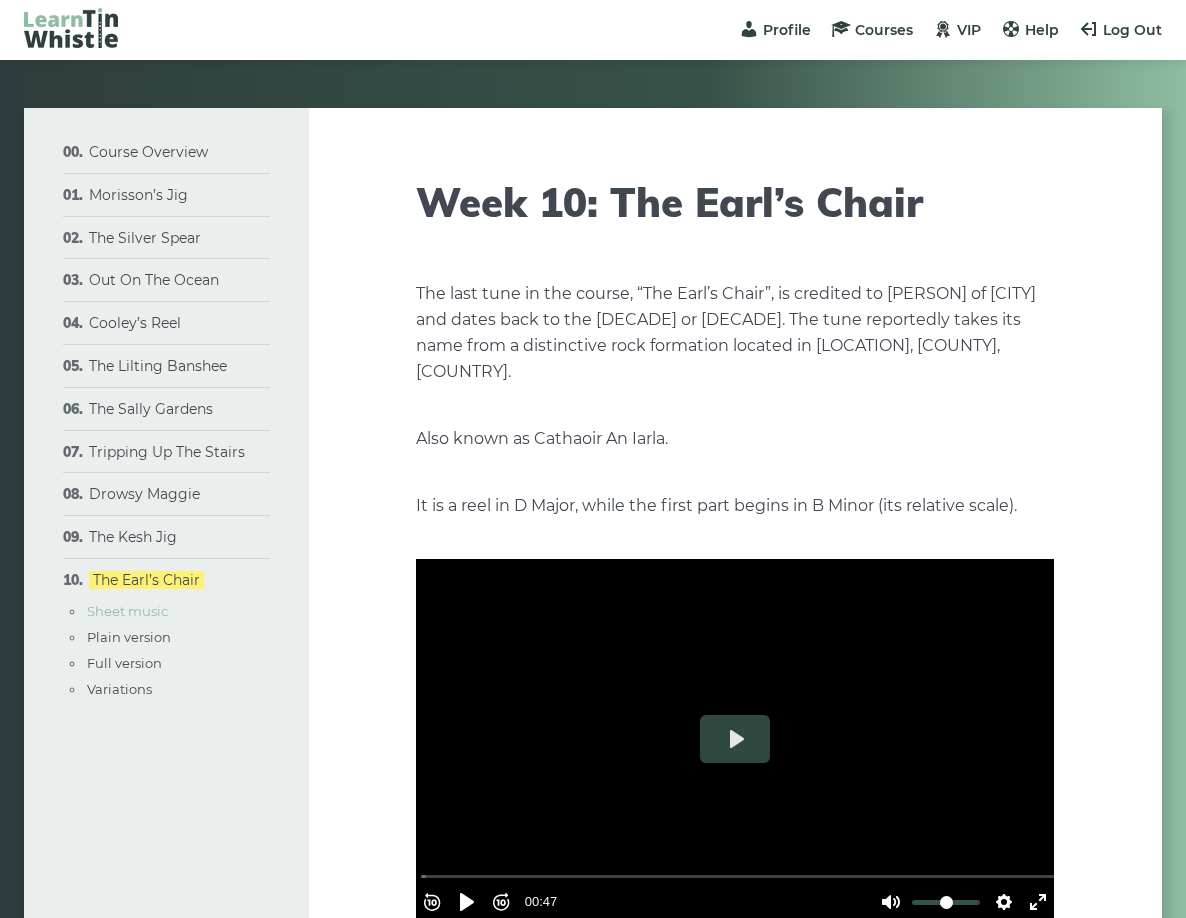 click on "Sheet music" at bounding box center (127, 611) 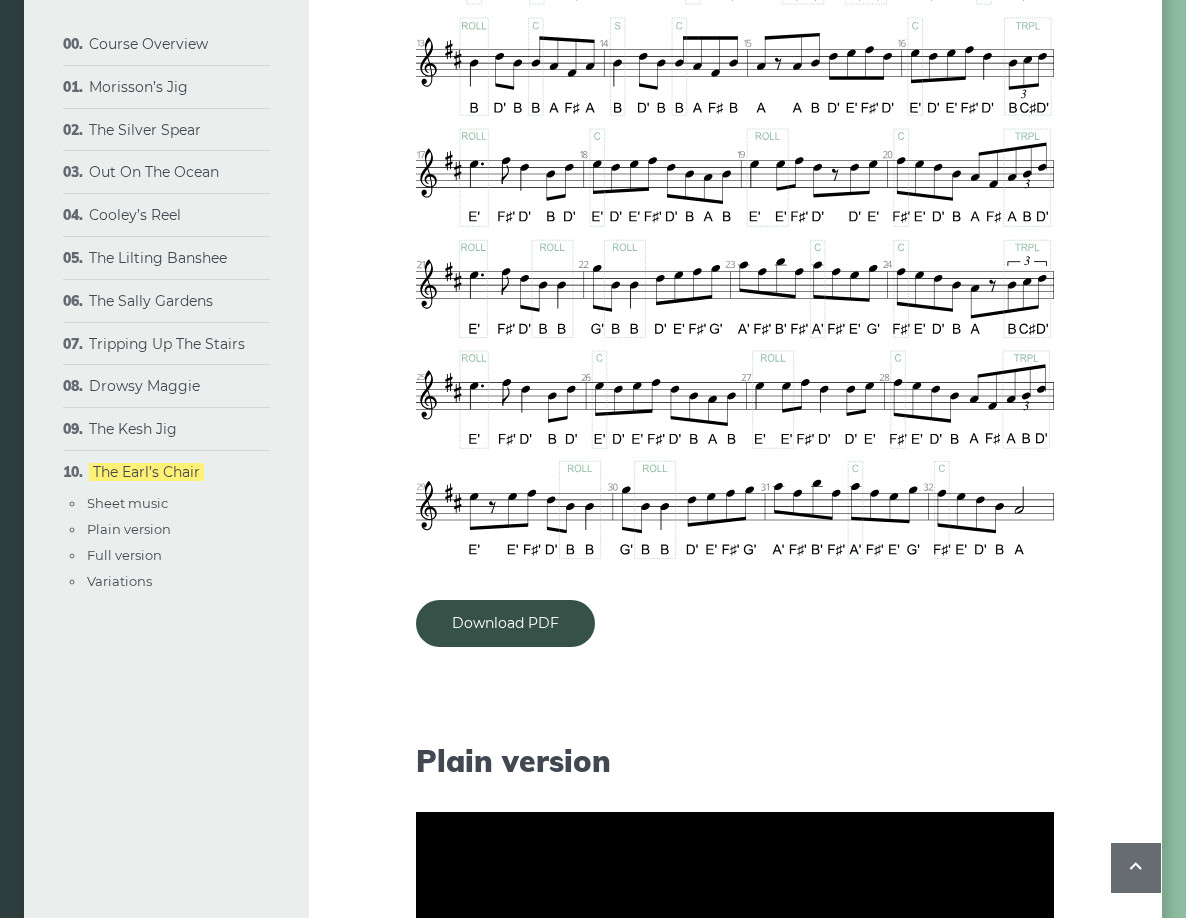 scroll, scrollTop: 1305, scrollLeft: 0, axis: vertical 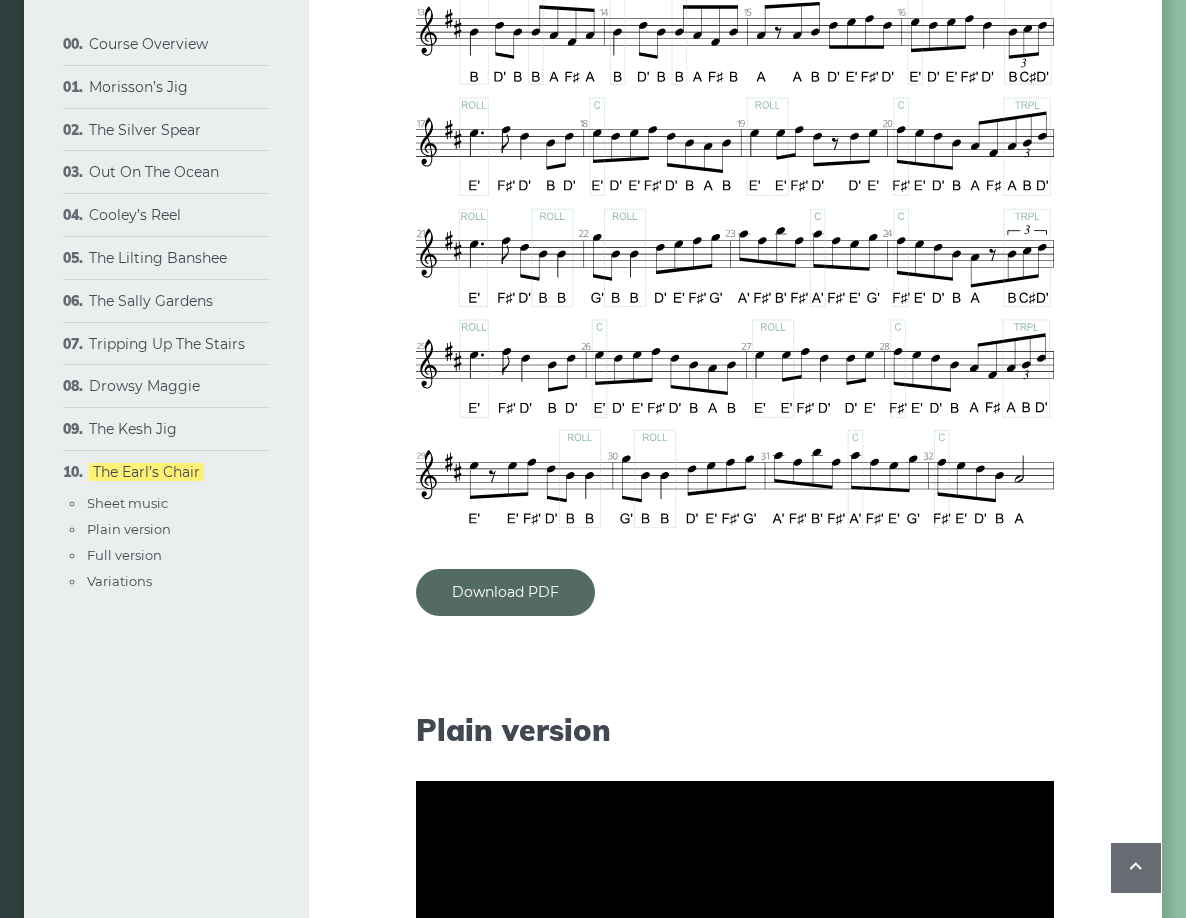 click on "Download PDF" at bounding box center [505, 592] 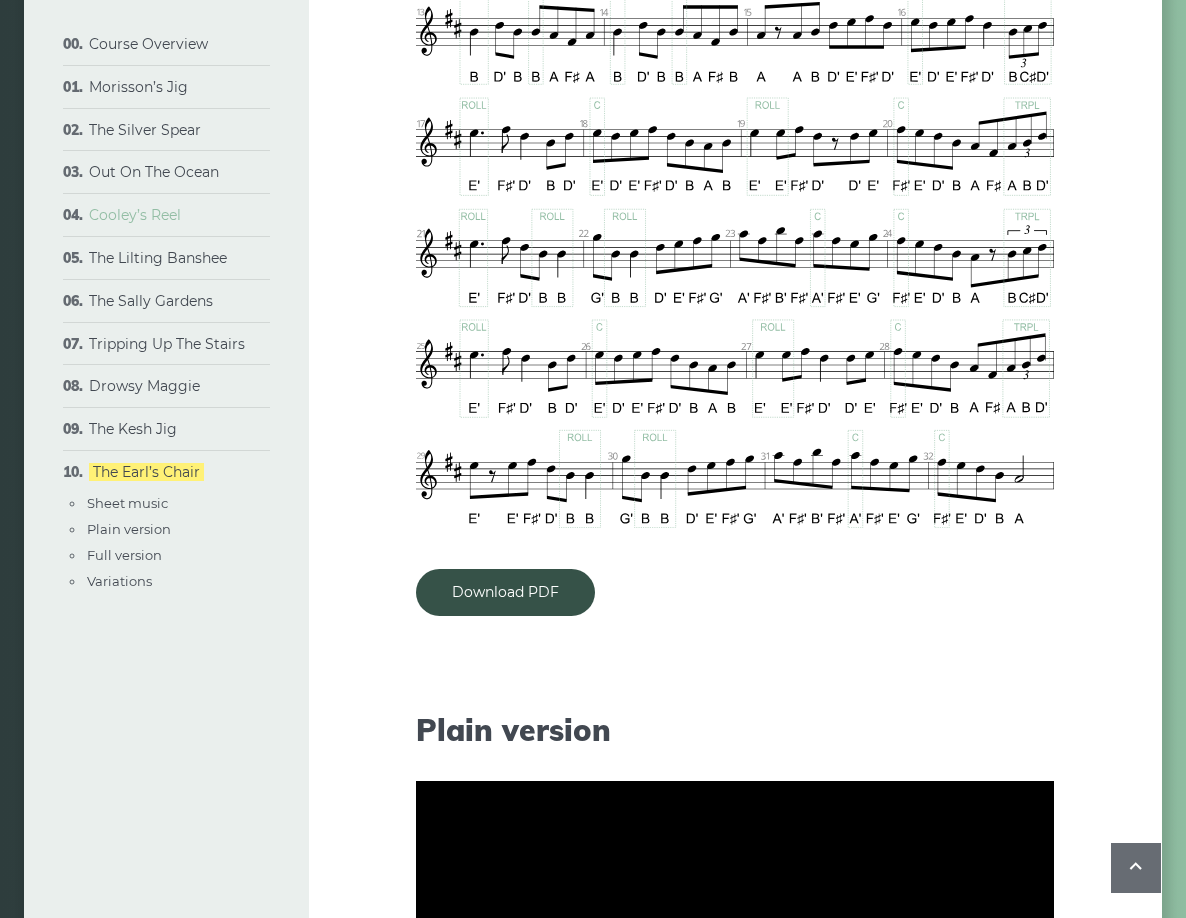 click on "Cooley’s Reel" at bounding box center [135, 215] 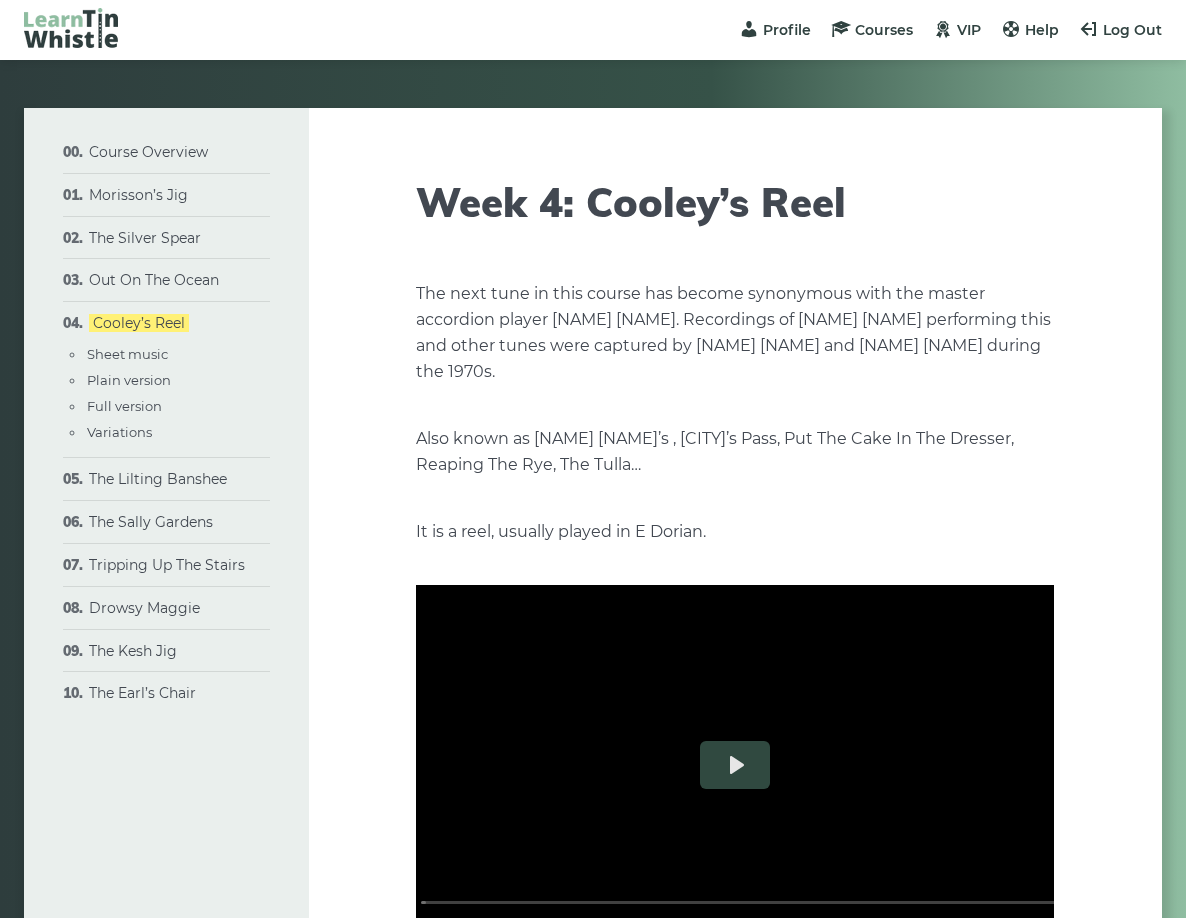 scroll, scrollTop: 0, scrollLeft: 0, axis: both 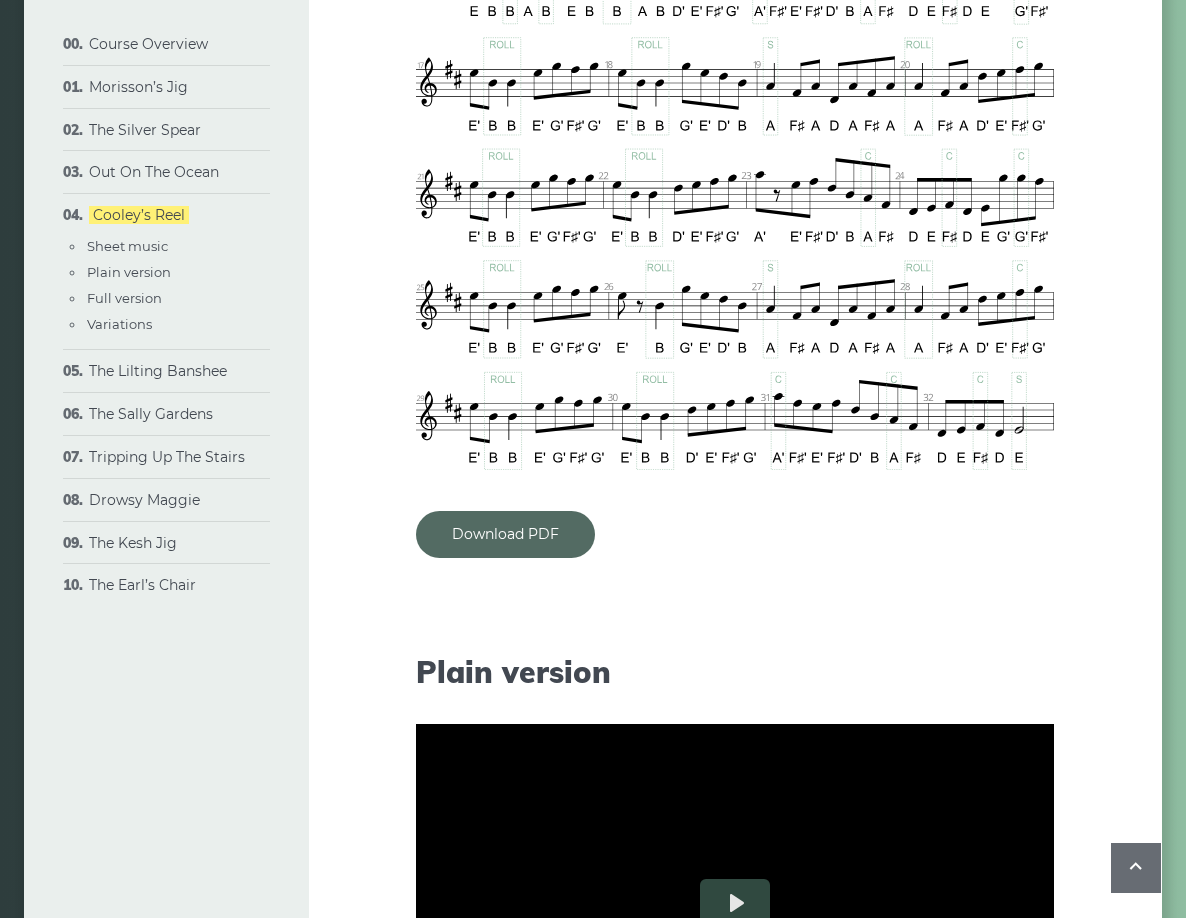 click on "Download PDF" at bounding box center [505, 534] 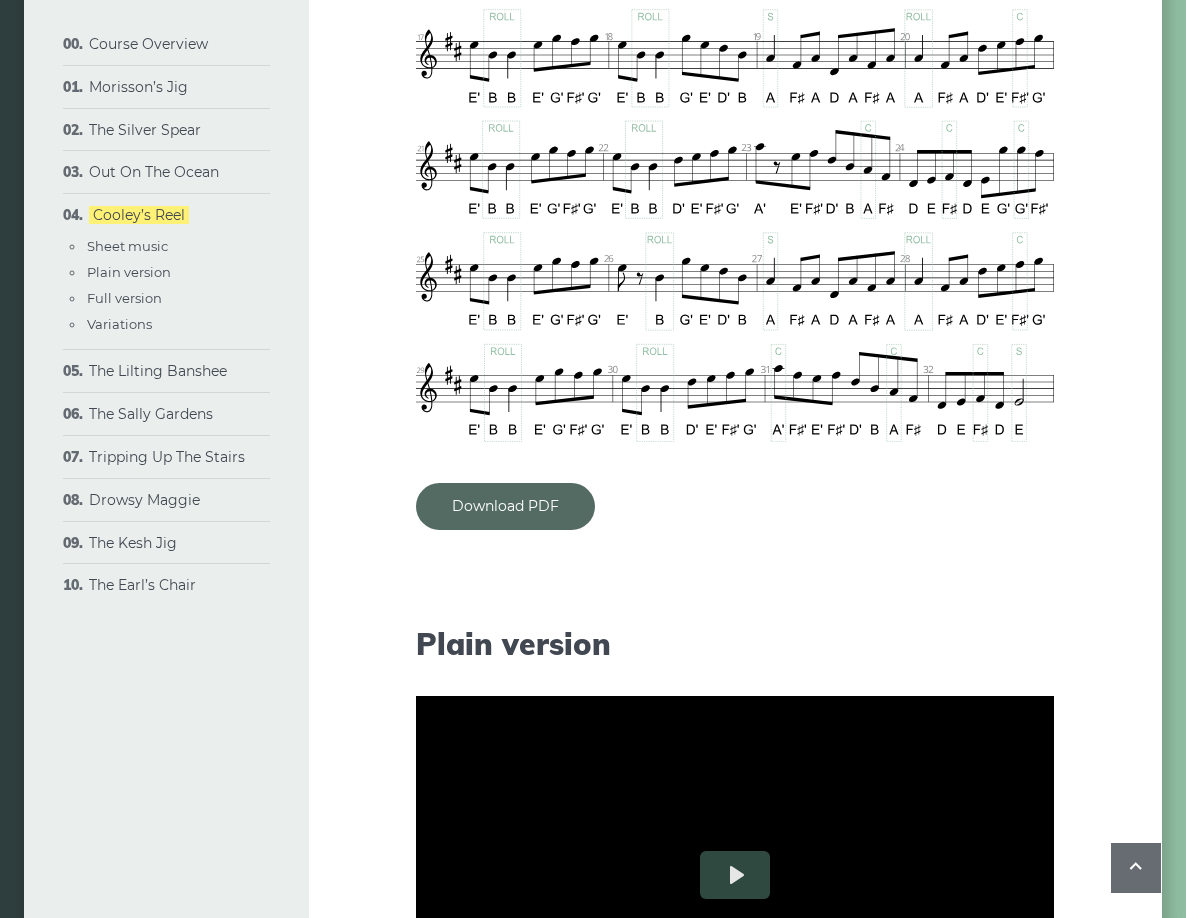 scroll, scrollTop: 1422, scrollLeft: 0, axis: vertical 